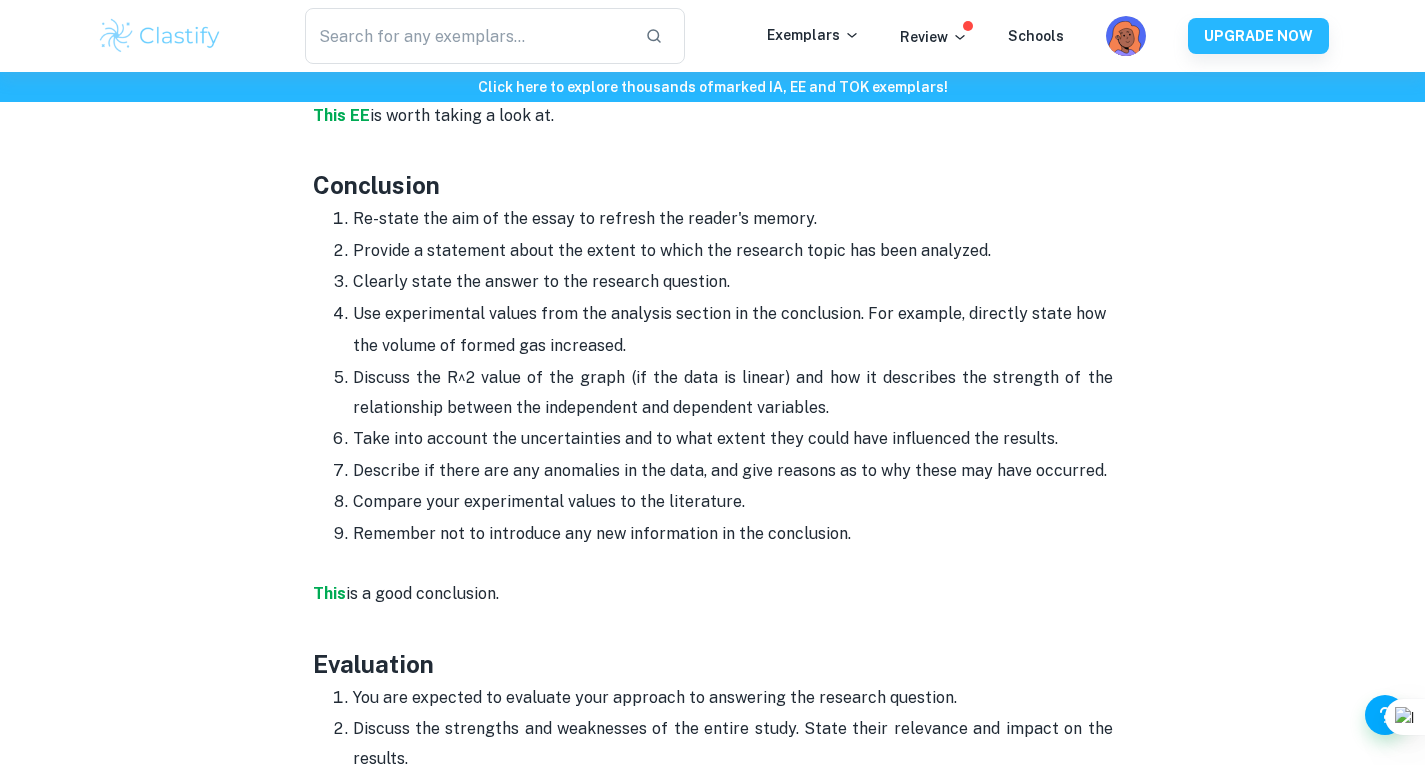 scroll, scrollTop: 4408, scrollLeft: 0, axis: vertical 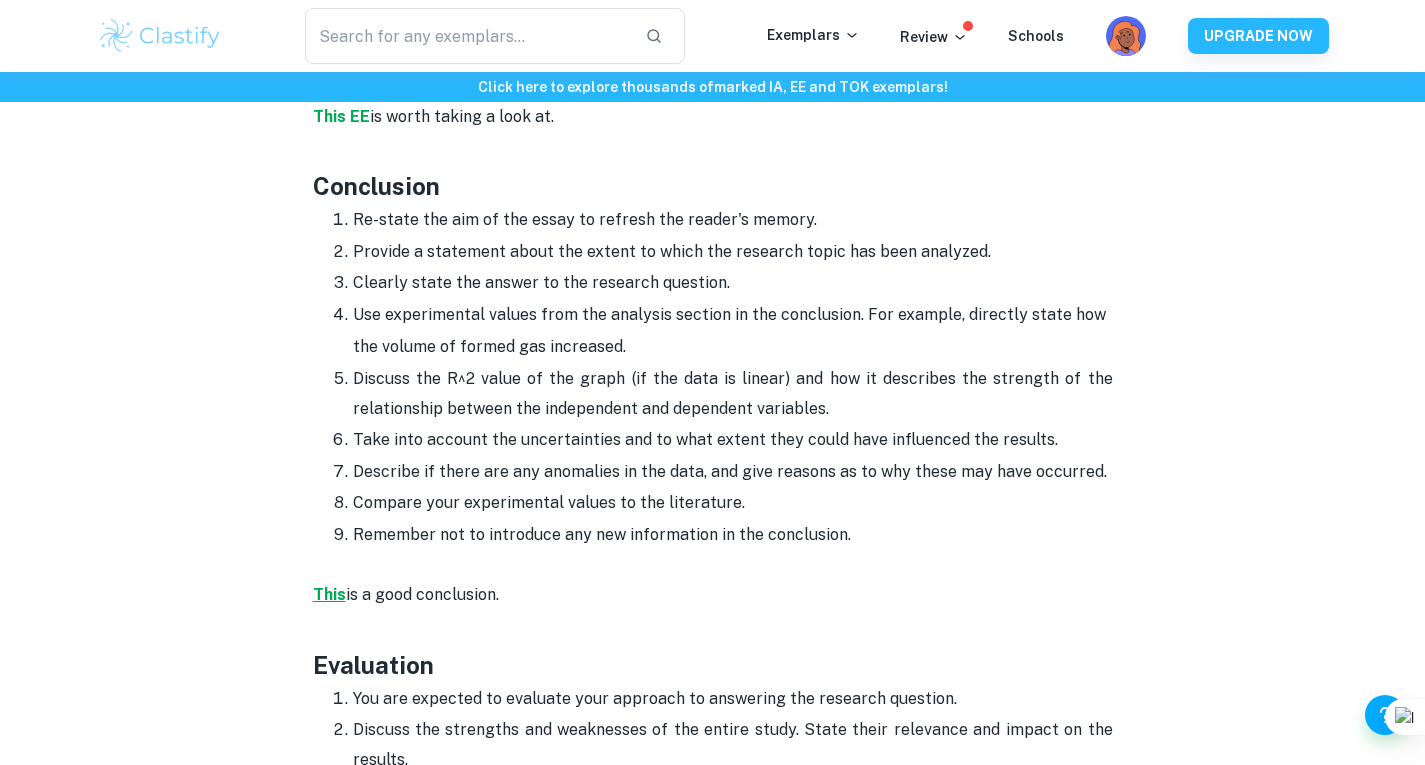 click on "This" at bounding box center [329, 594] 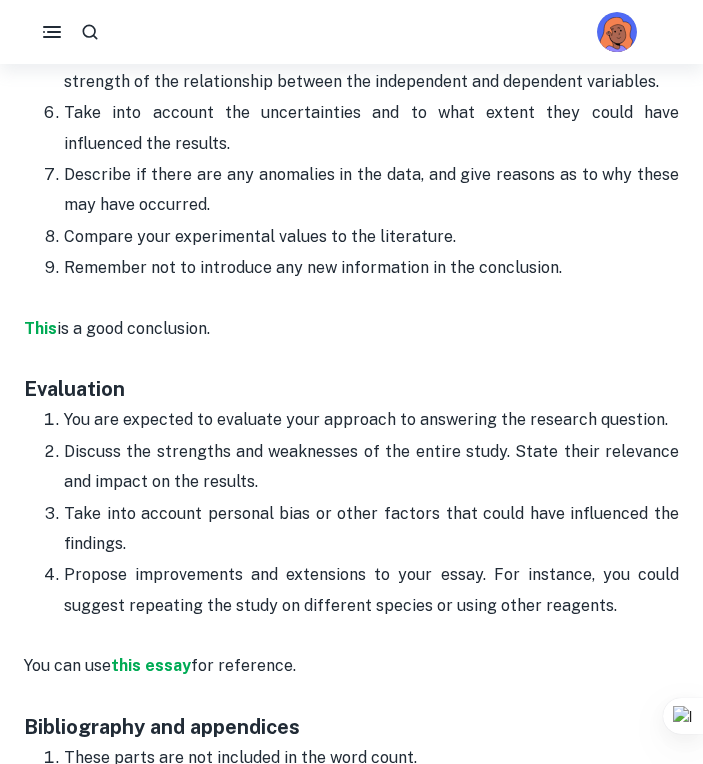 scroll, scrollTop: 5161, scrollLeft: 0, axis: vertical 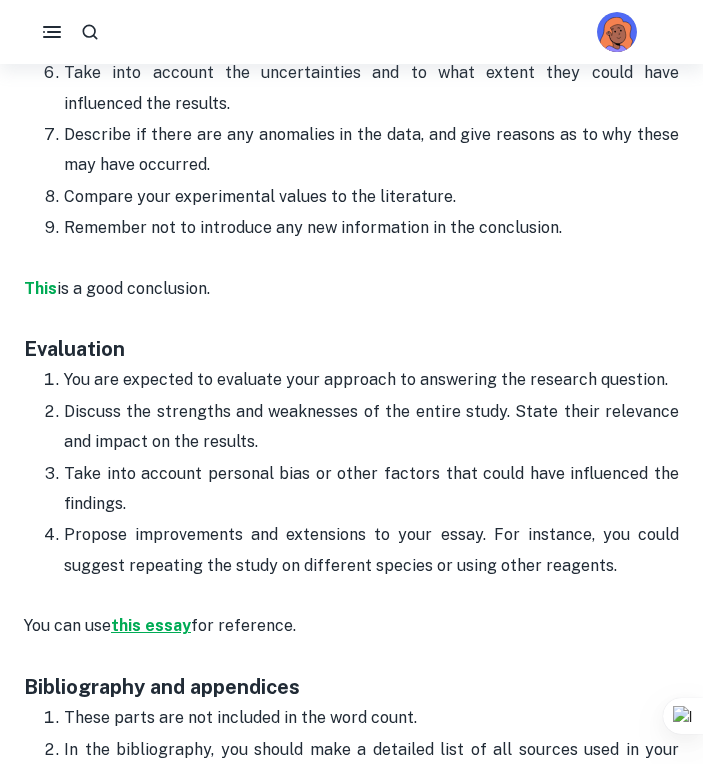 click on "this essay" at bounding box center [151, 625] 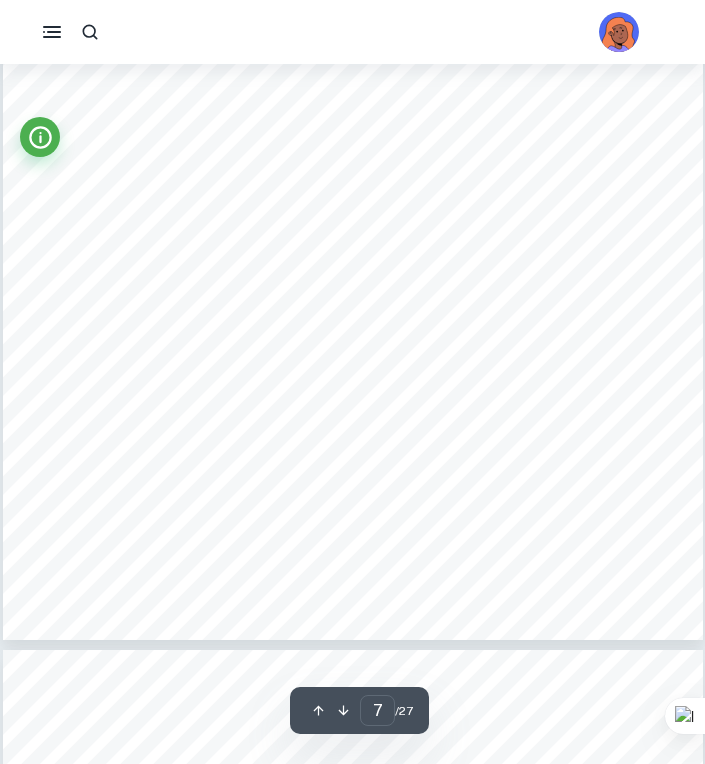 scroll, scrollTop: 6910, scrollLeft: 0, axis: vertical 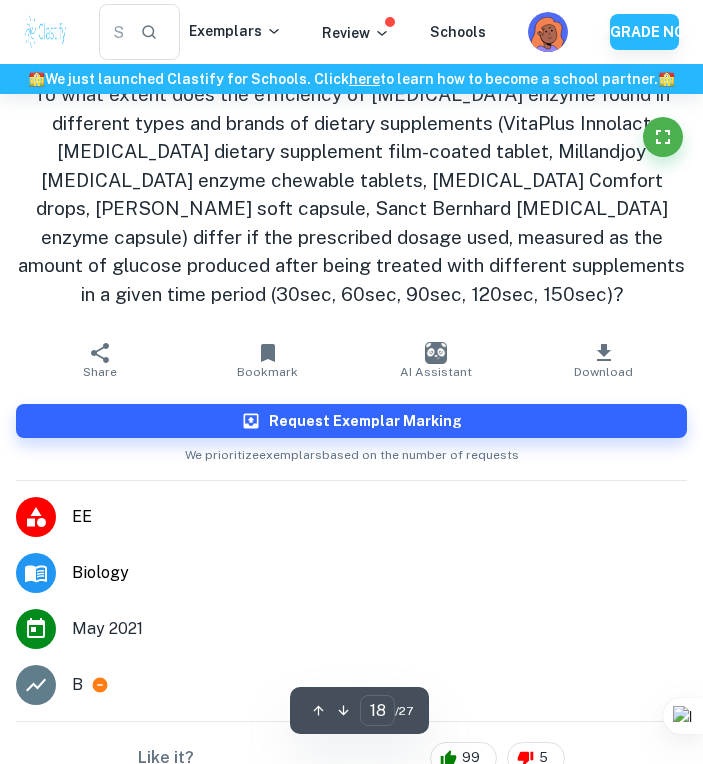 type on "4" 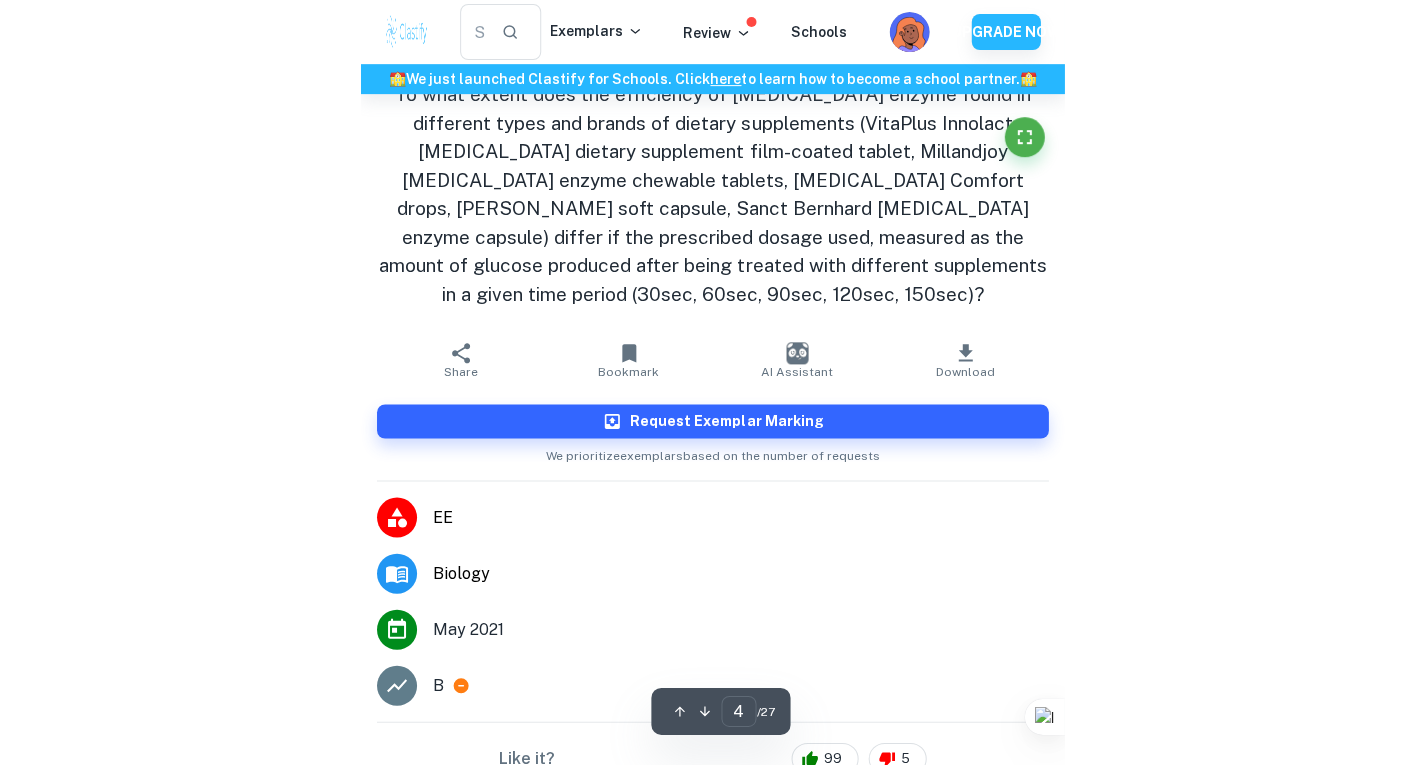 scroll, scrollTop: 4260, scrollLeft: 0, axis: vertical 